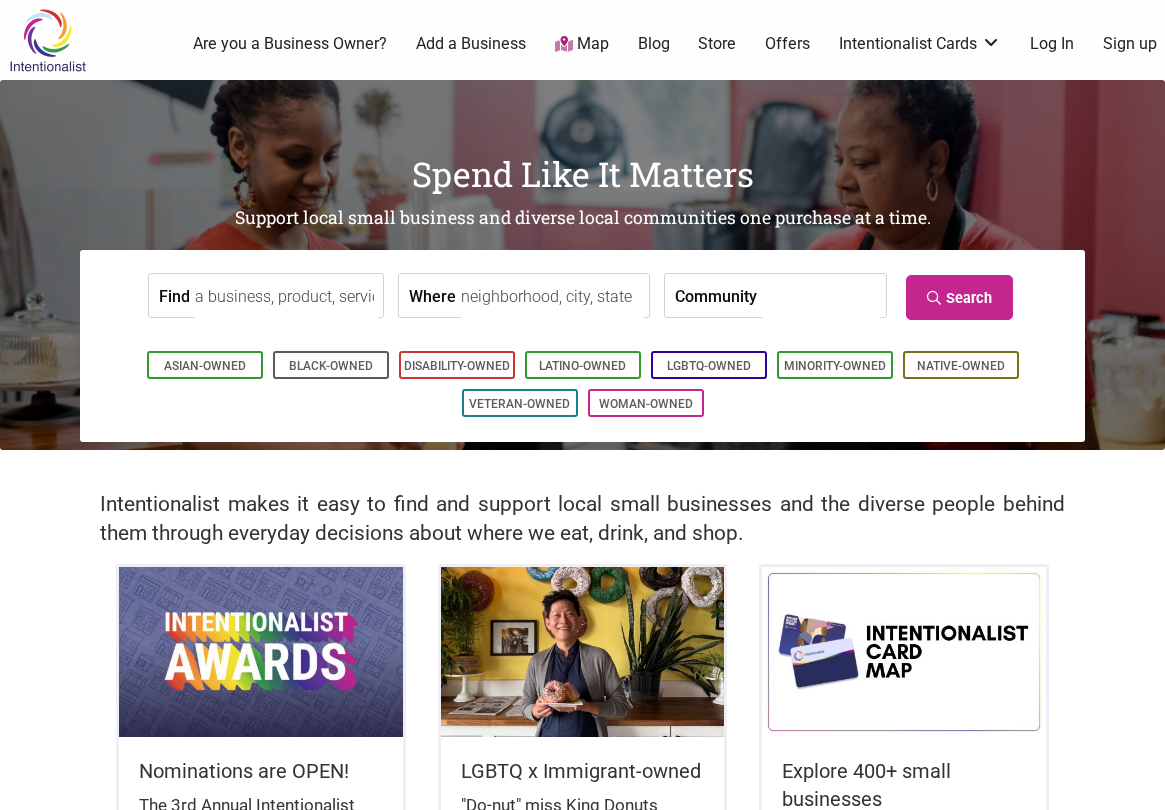 scroll, scrollTop: 0, scrollLeft: 0, axis: both 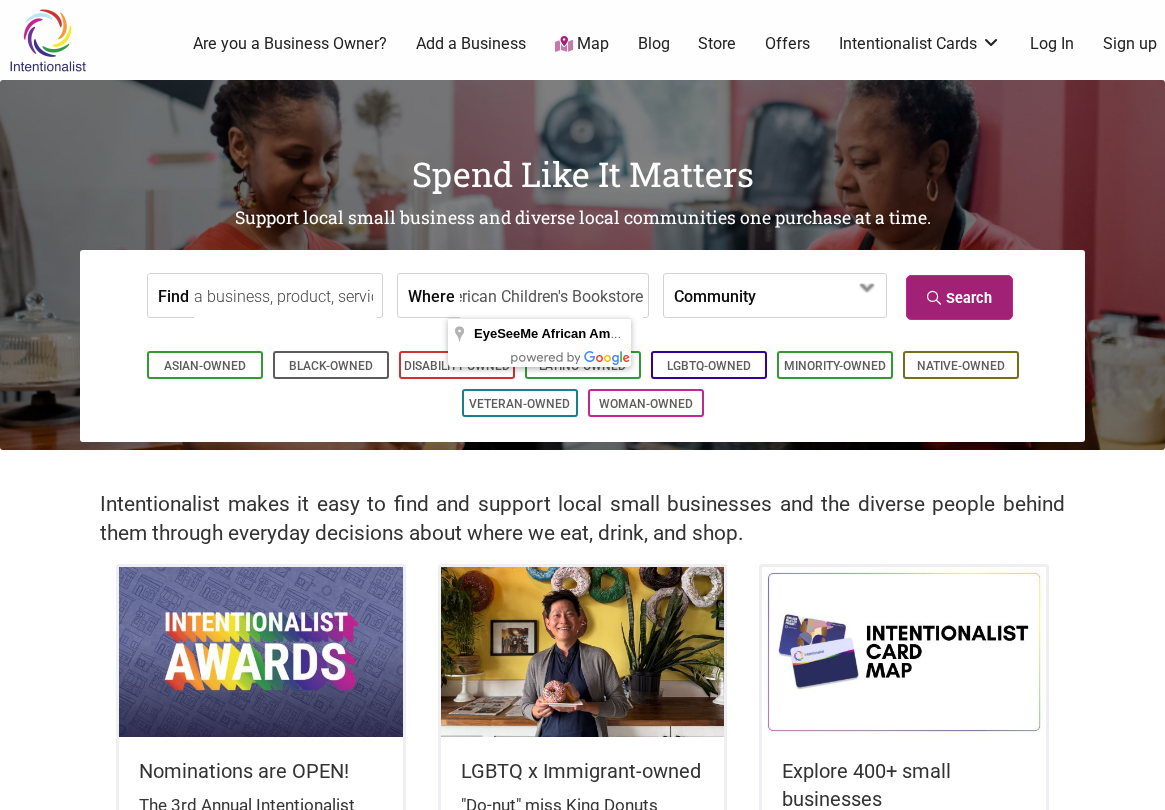 type on "EyeSeeMe African American Children's Bookstore" 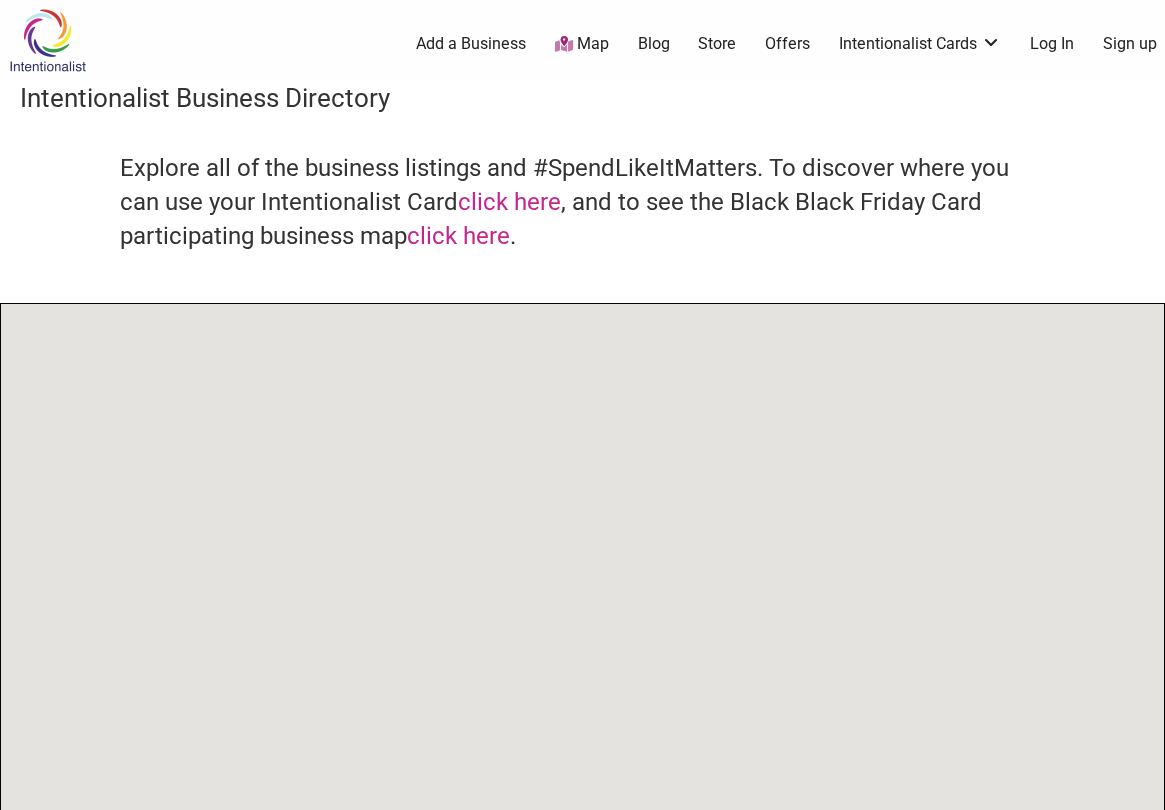 scroll, scrollTop: 0, scrollLeft: 0, axis: both 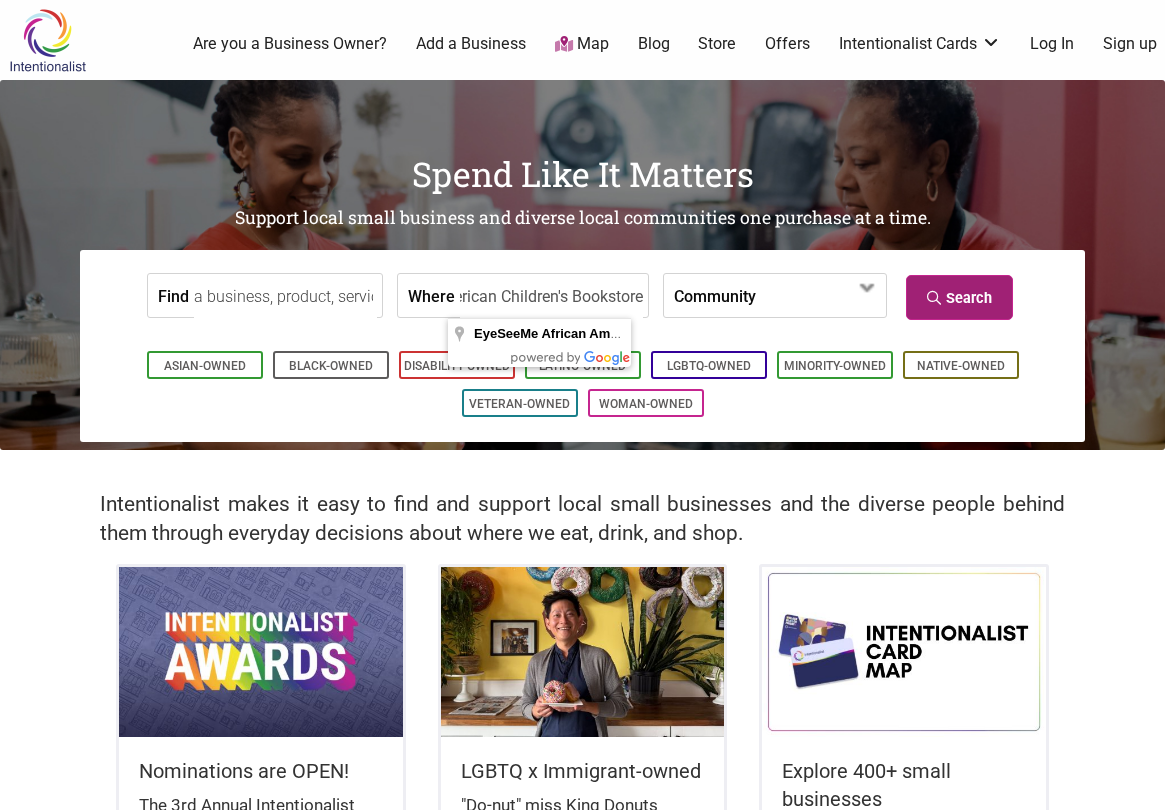 type on "EyeSeeMe African American Children's Bookstore" 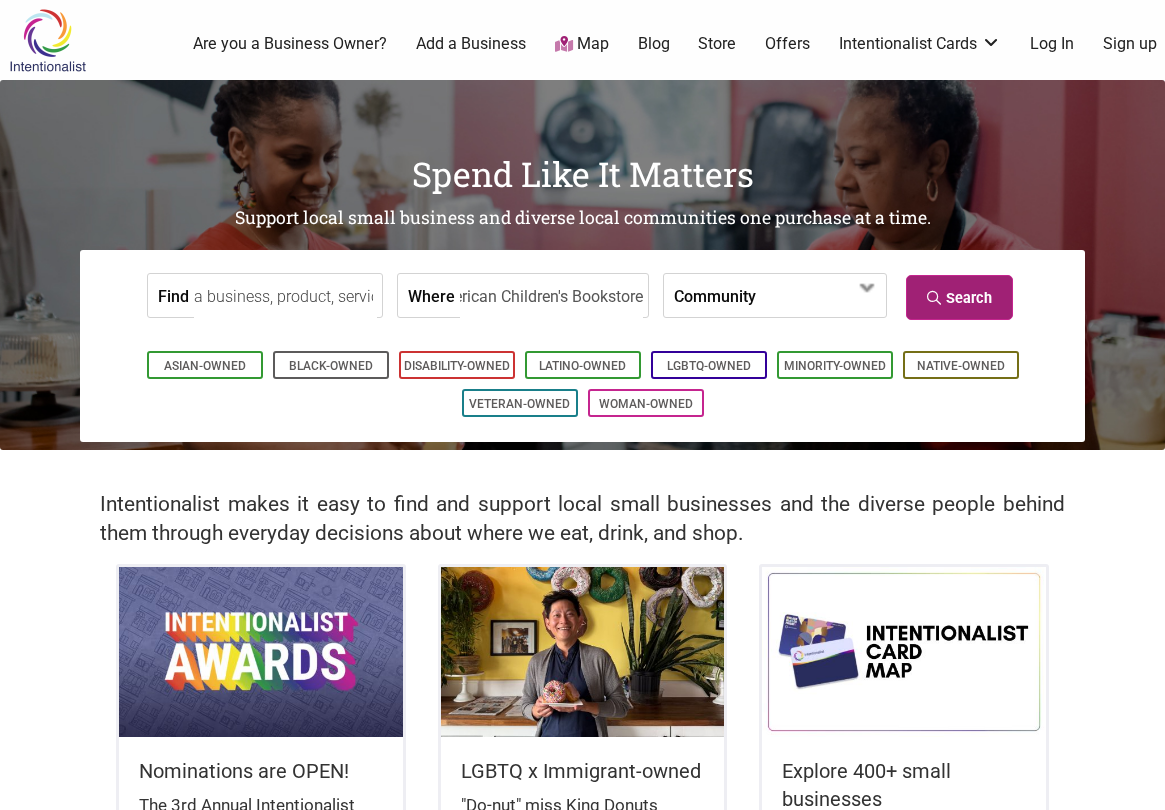 scroll, scrollTop: 0, scrollLeft: 0, axis: both 